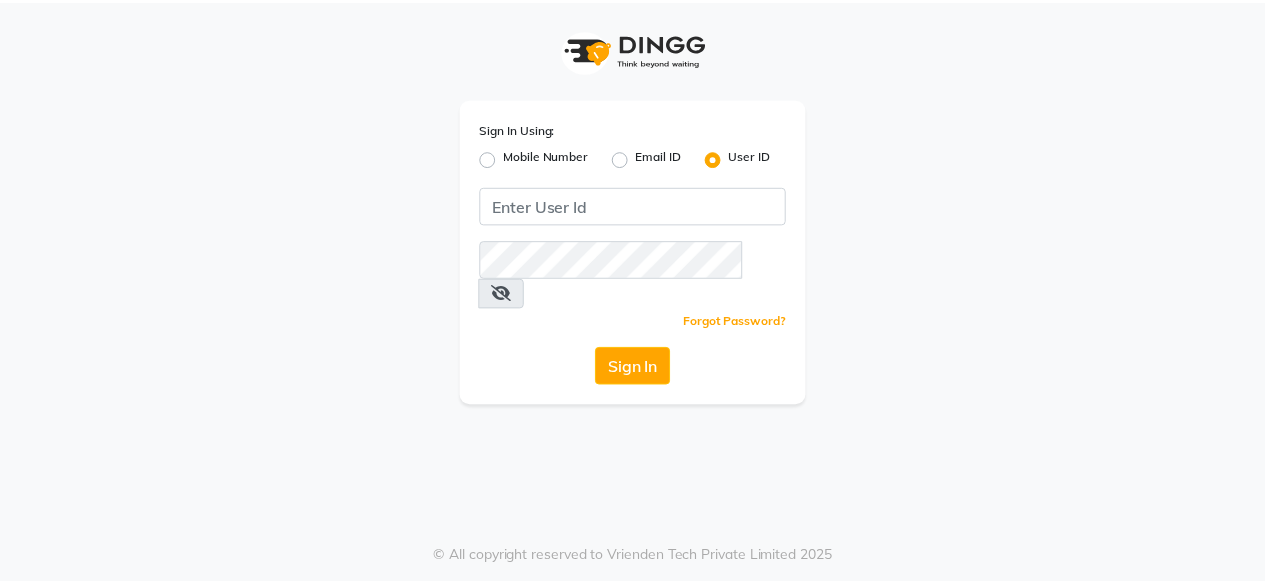 scroll, scrollTop: 0, scrollLeft: 0, axis: both 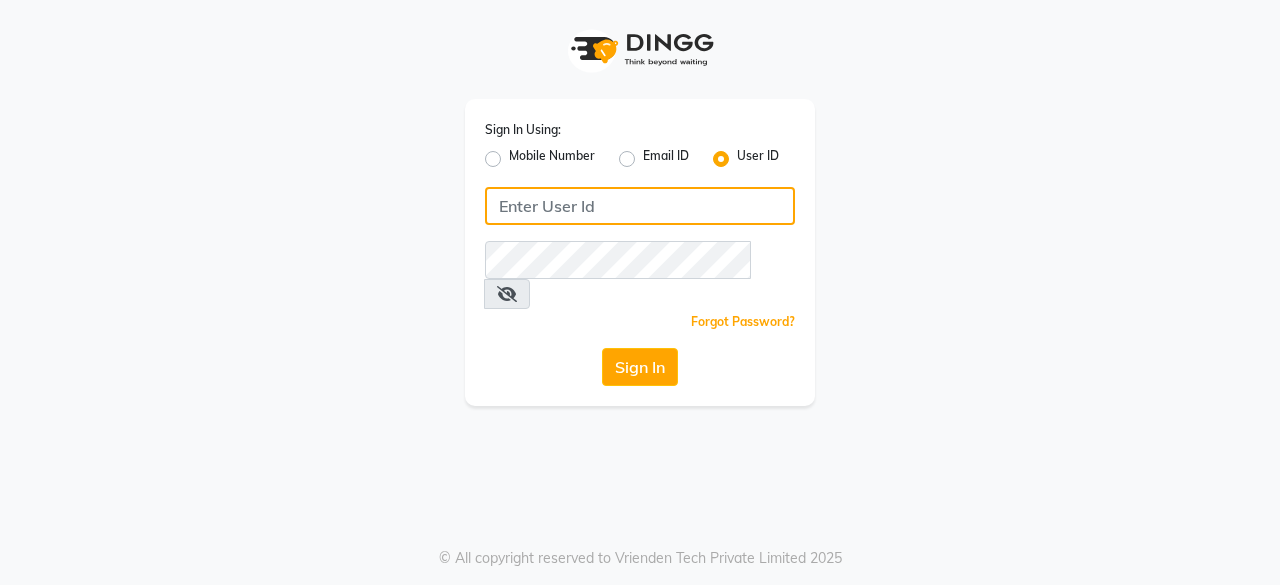 click 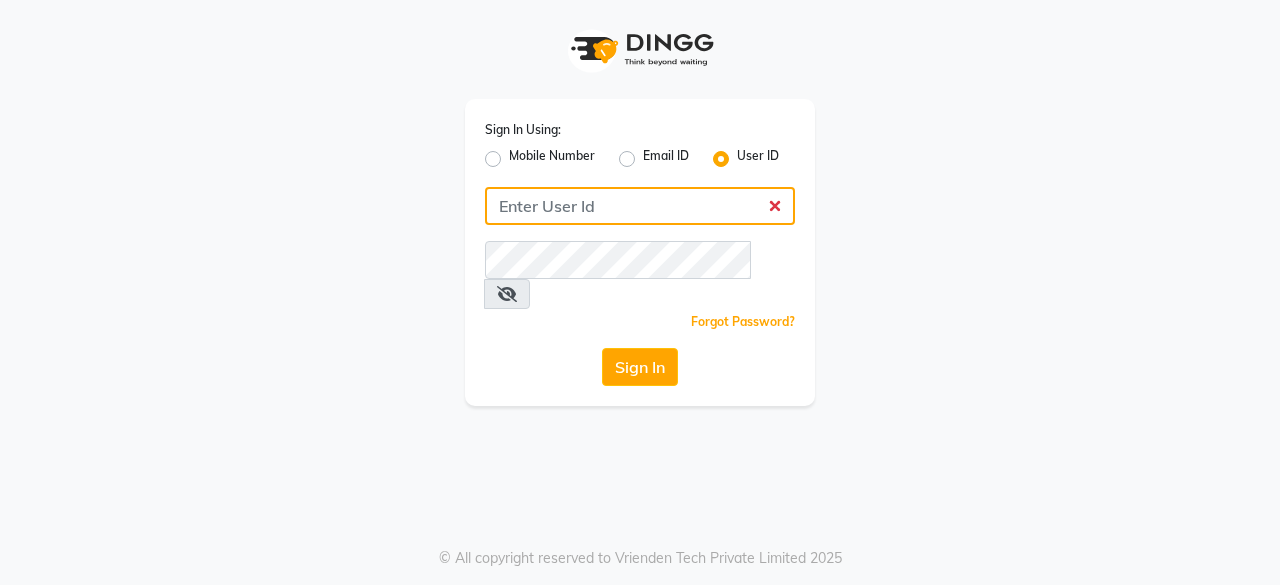 type on "[PRODUCT_CODE]" 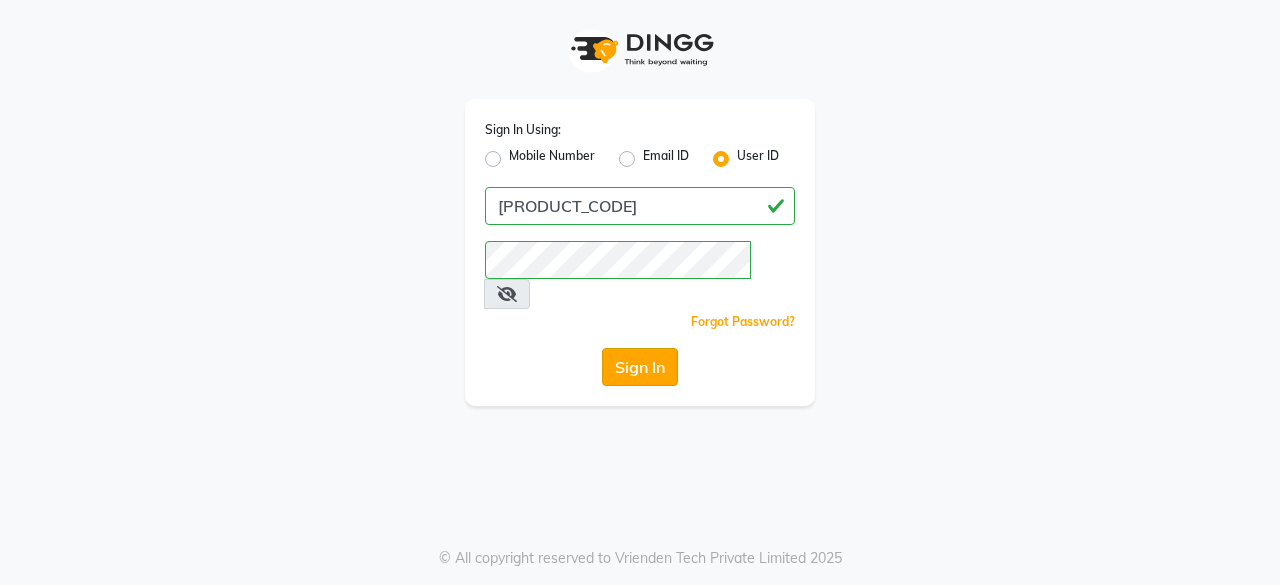 click on "Sign In" 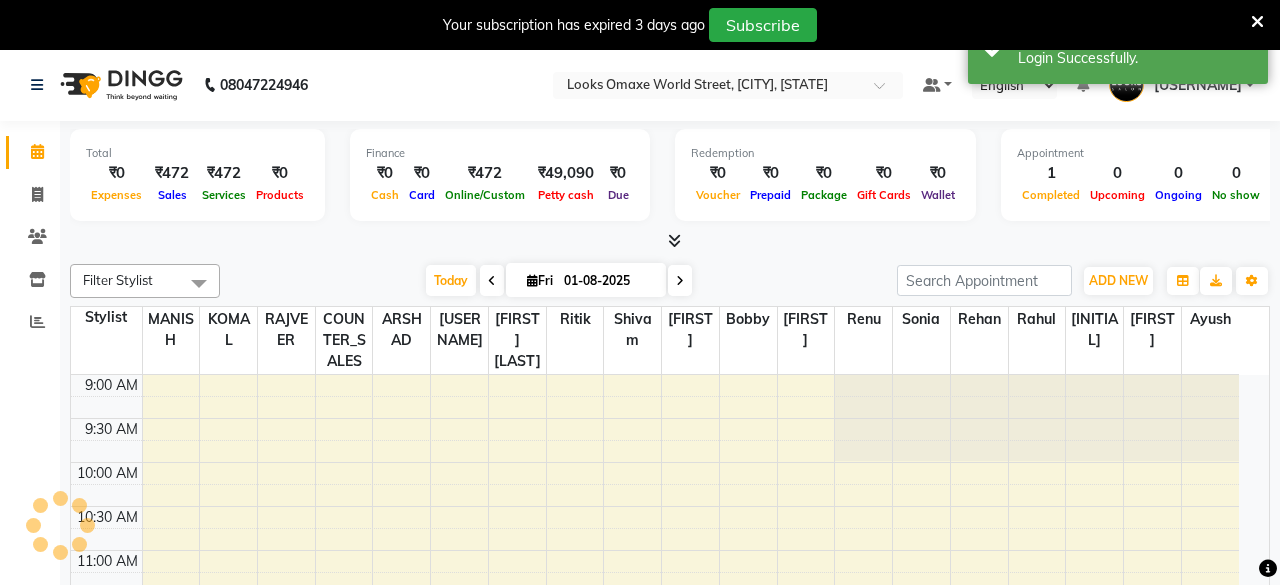 select on "en" 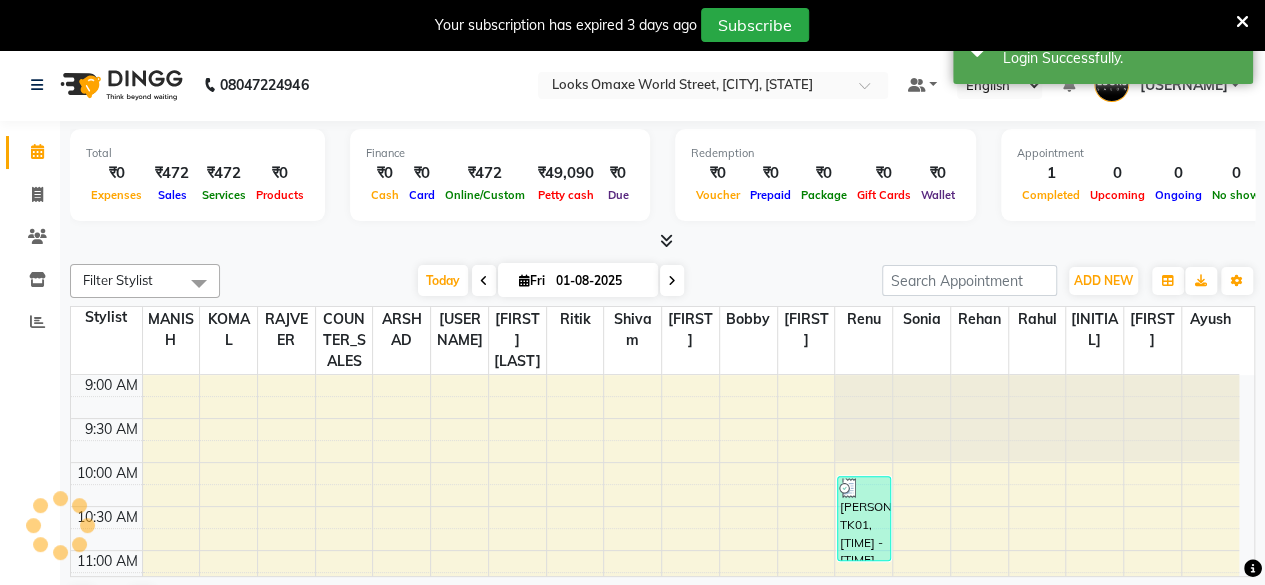 scroll, scrollTop: 0, scrollLeft: 0, axis: both 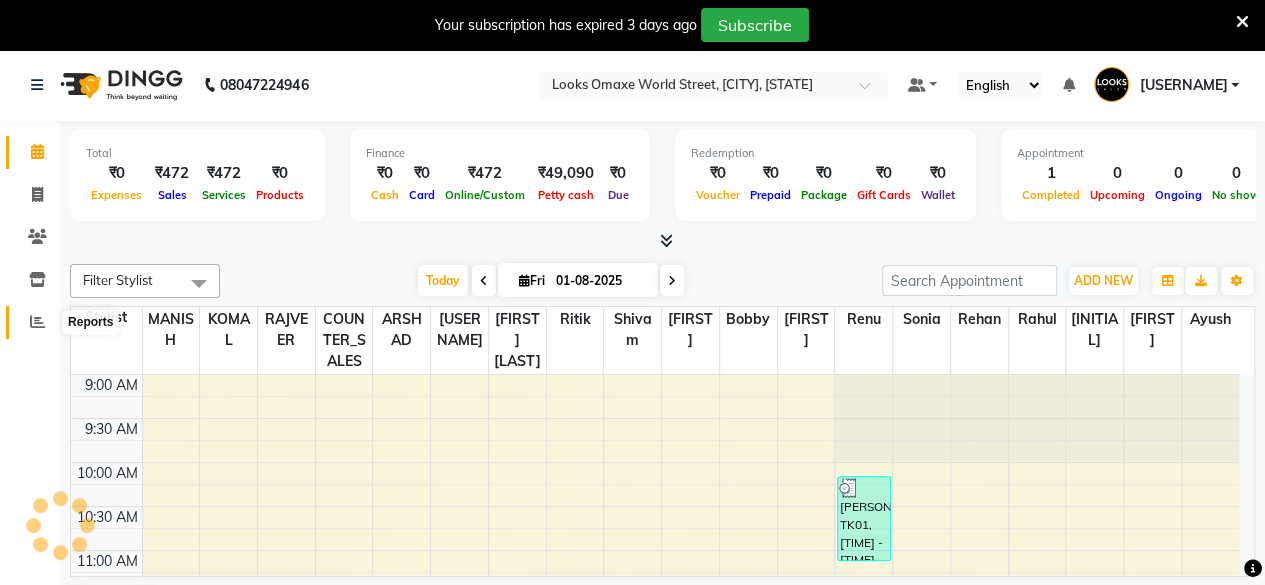 click 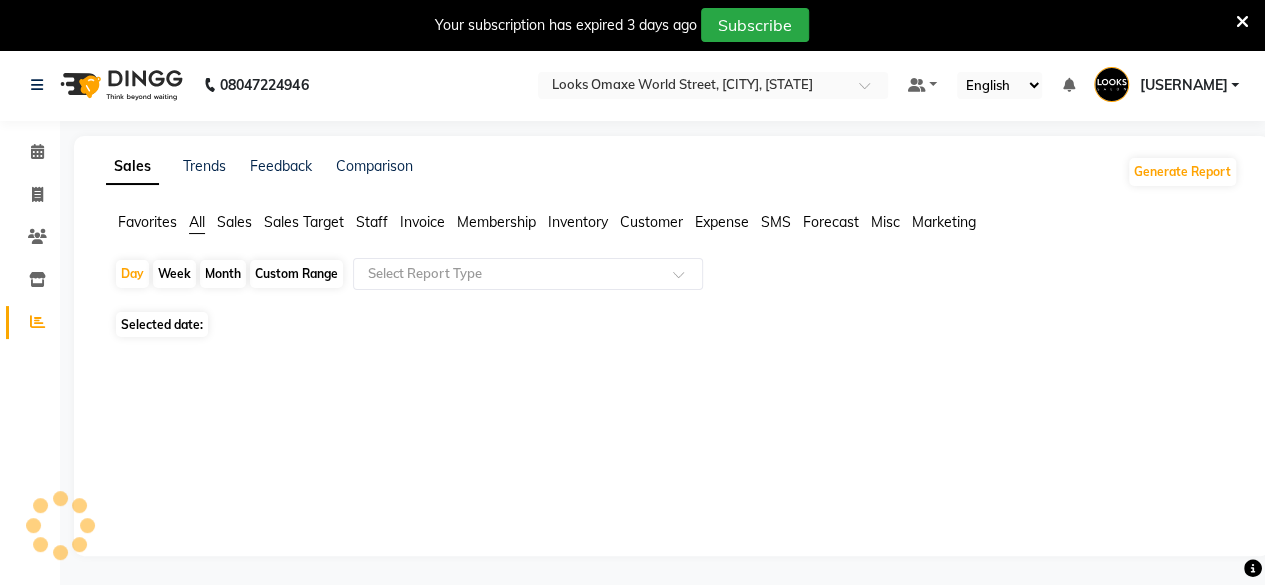 click on "Month" 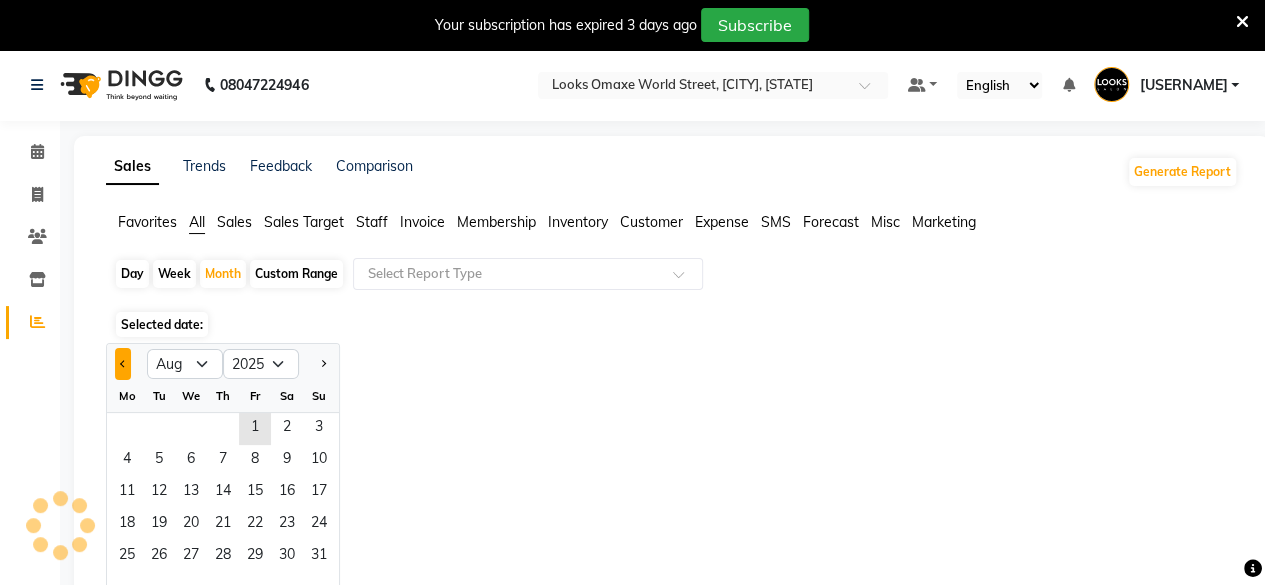 drag, startPoint x: 134, startPoint y: 373, endPoint x: 121, endPoint y: 365, distance: 15.264338 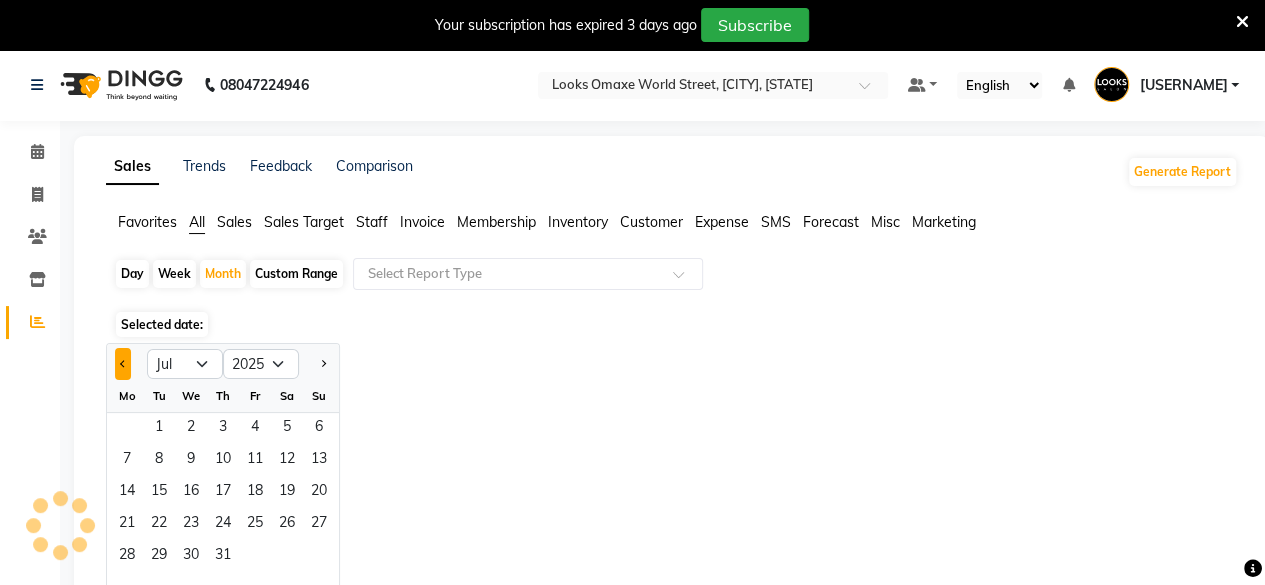click 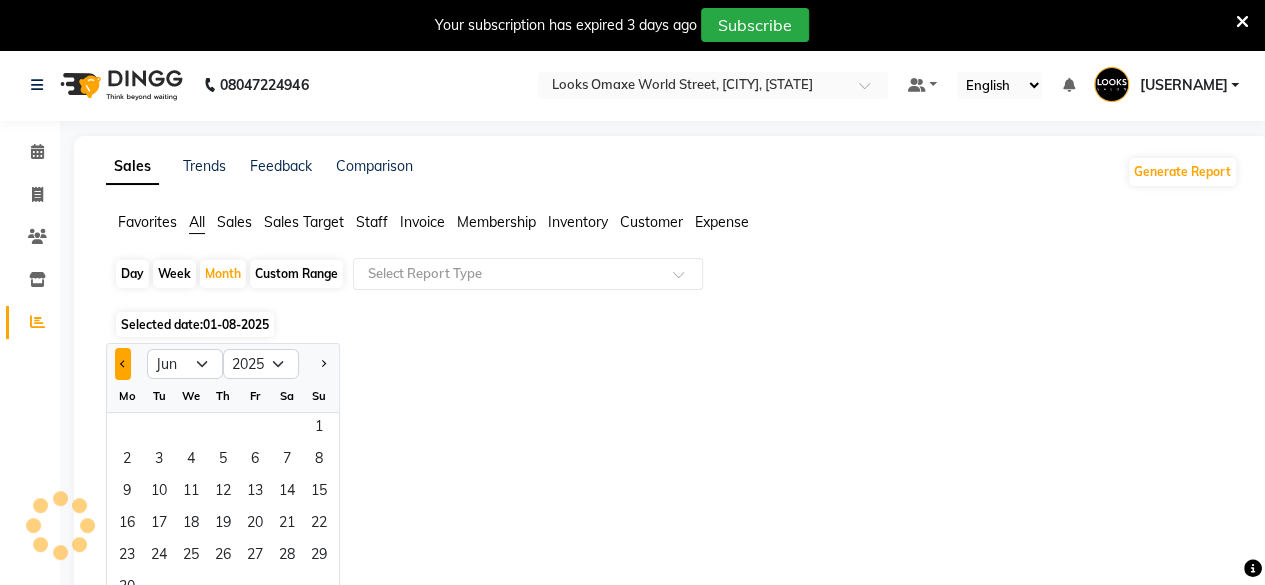 click 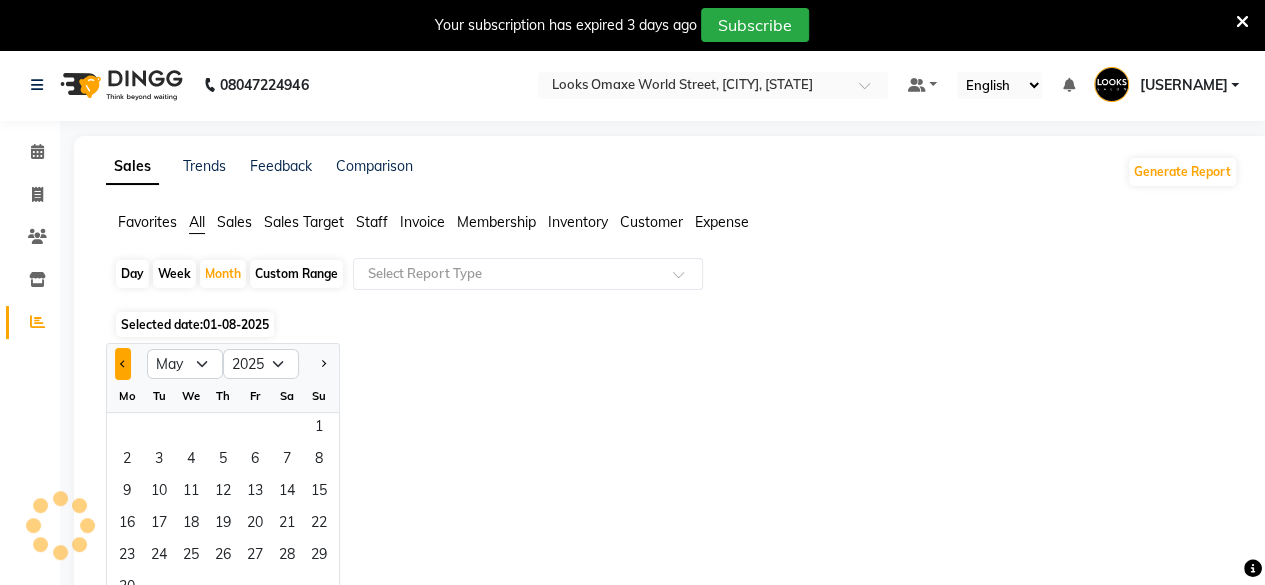 click 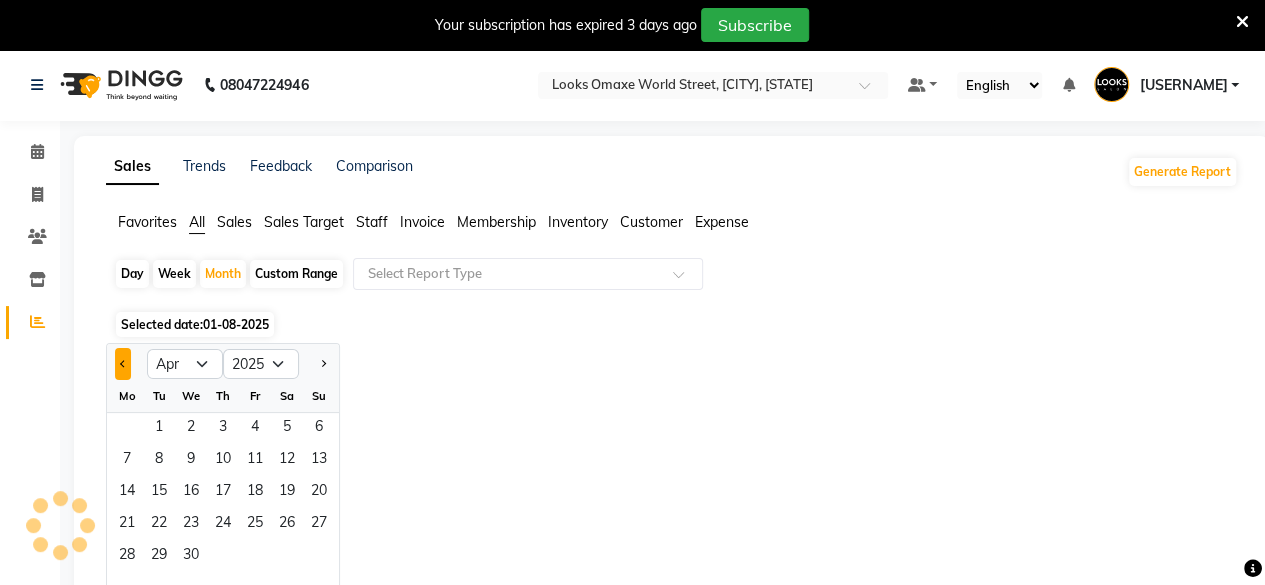 click 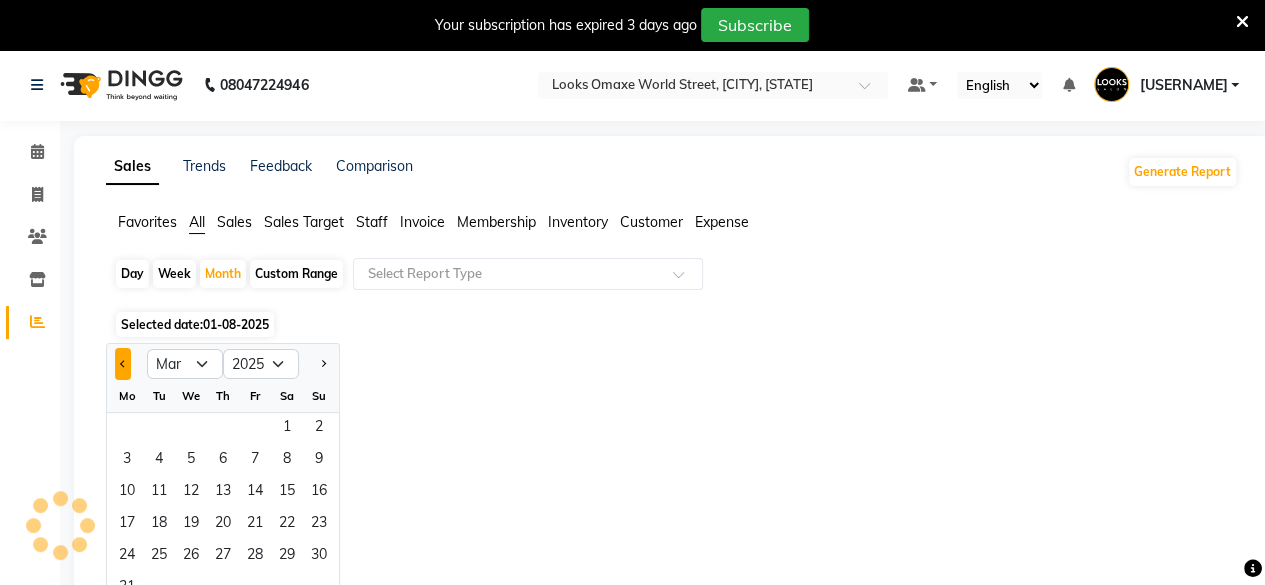 click 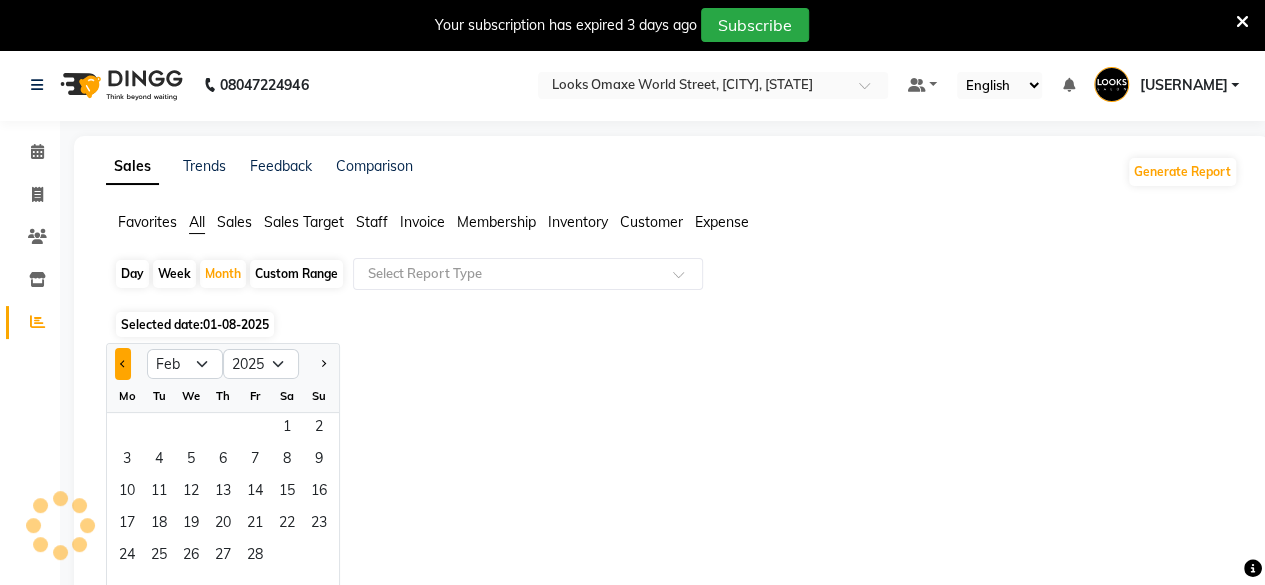 click 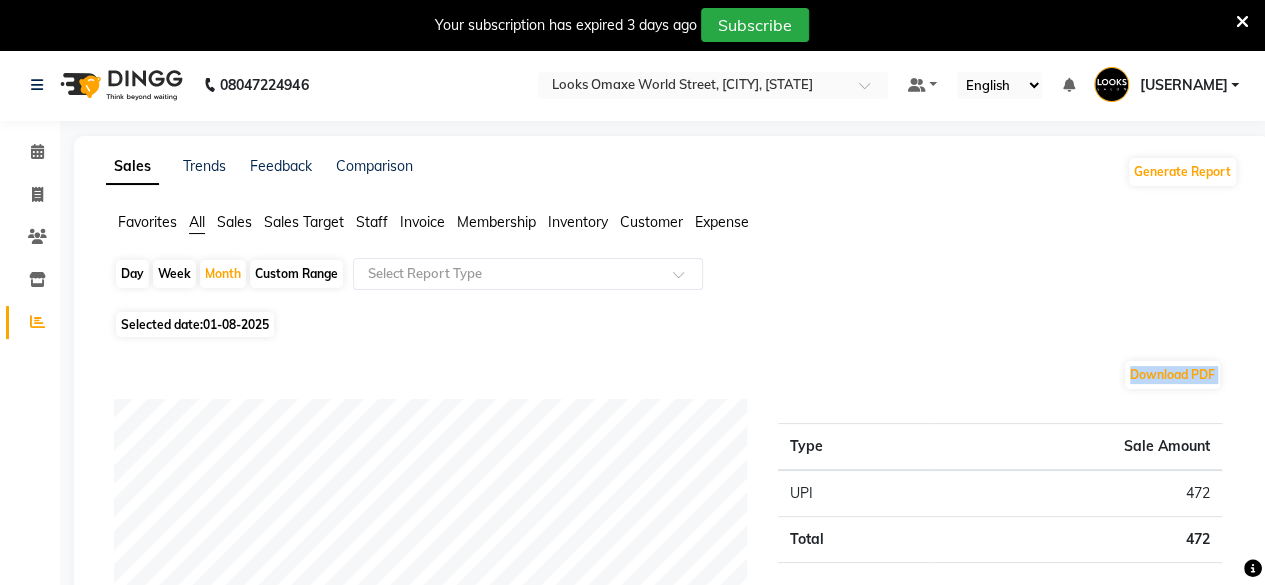 click on "Download PDF" 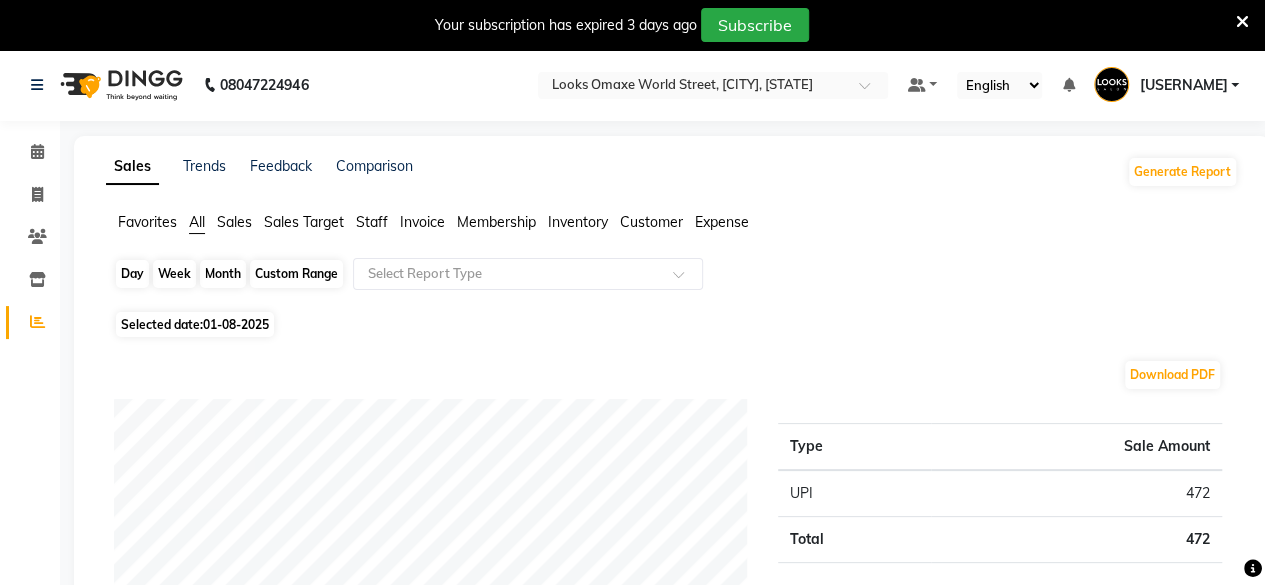 click on "Month" 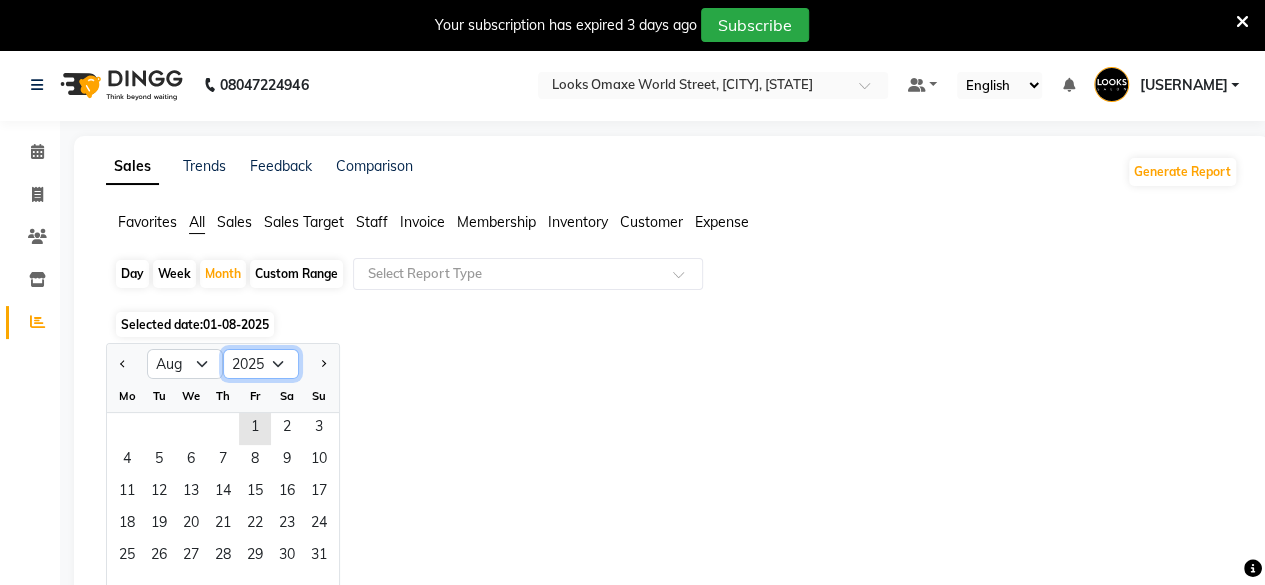 click on "2015 2016 2017 2018 2019 2020 2021 2022 2023 2024 2025 2026 2027 2028 2029 2030 2031 2032 2033 2034 2035" 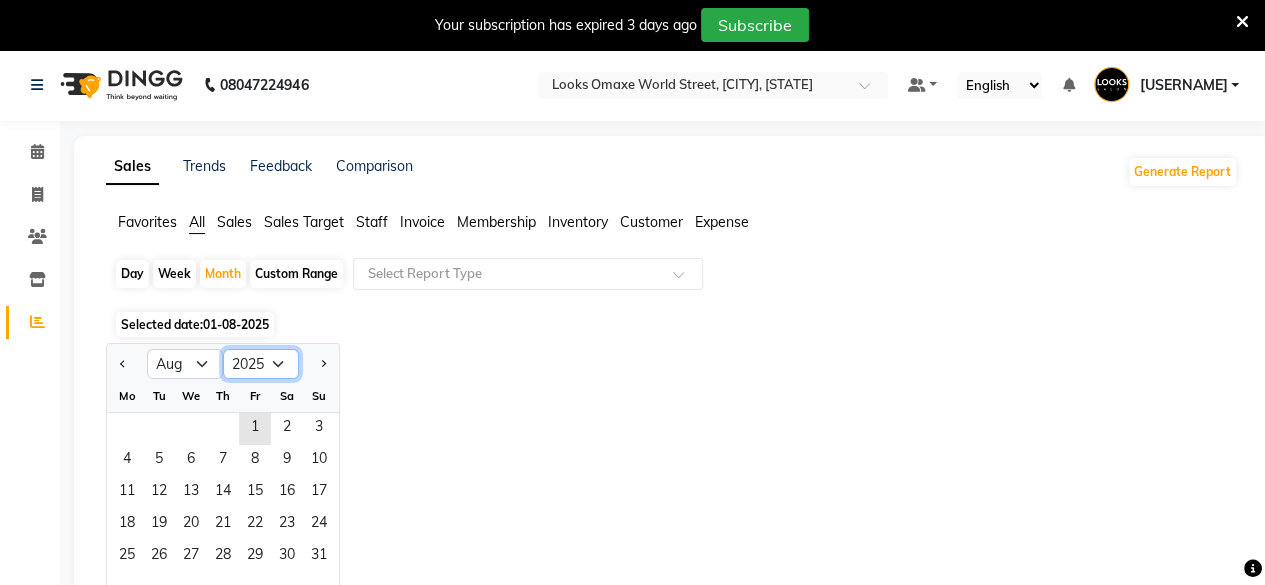 select on "2024" 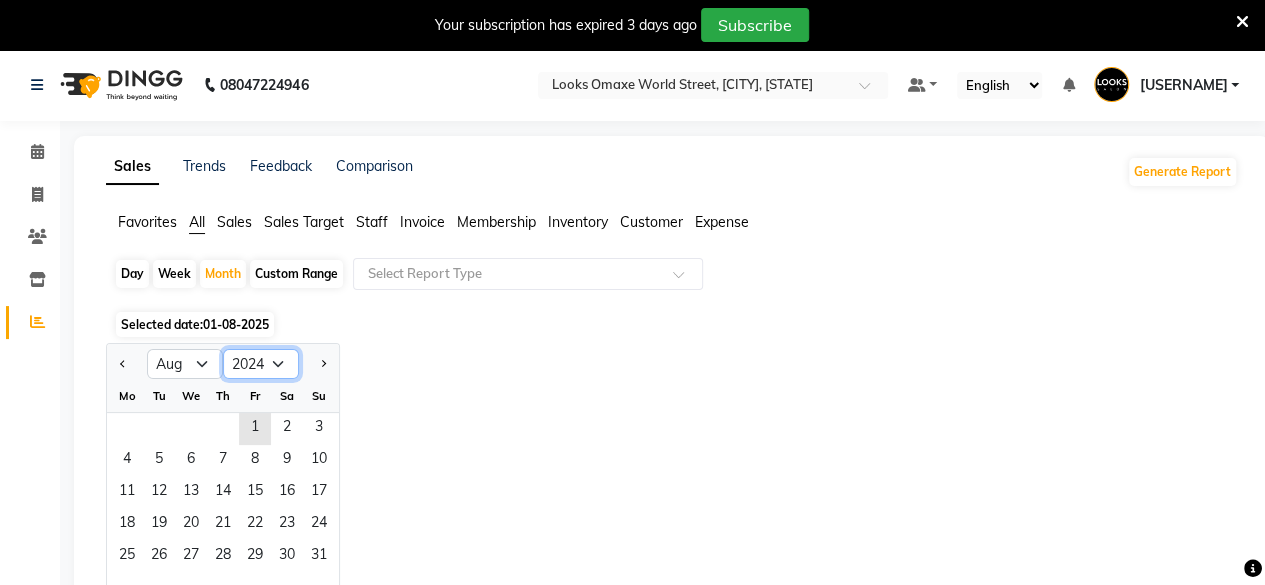 click on "2015 2016 2017 2018 2019 2020 2021 2022 2023 2024 2025 2026 2027 2028 2029 2030 2031 2032 2033 2034 2035" 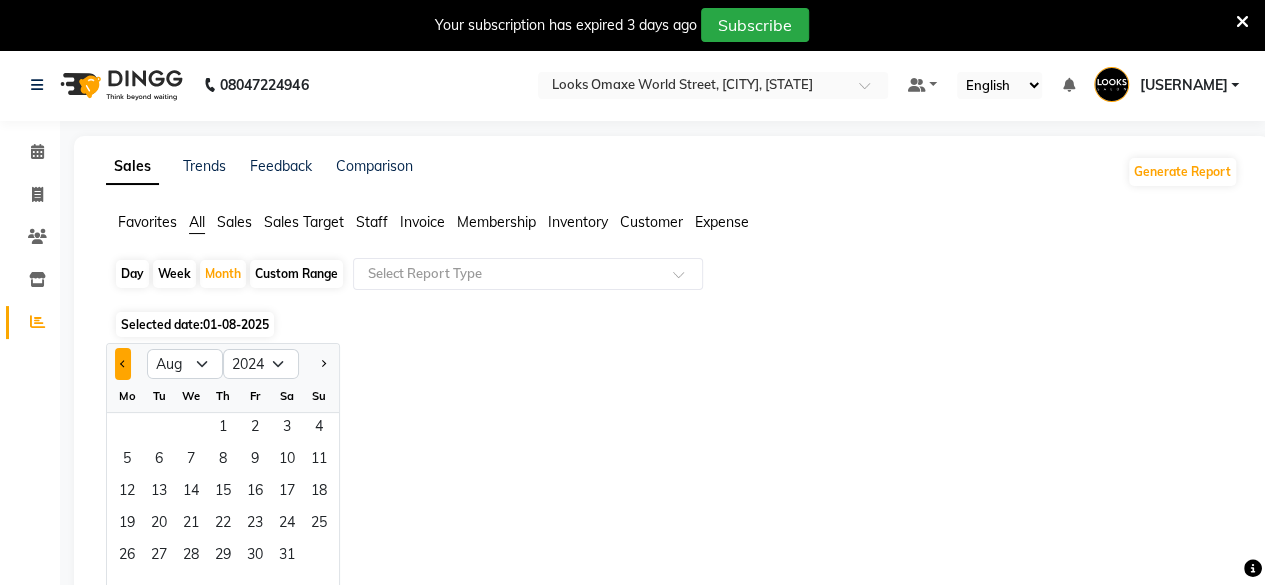 click 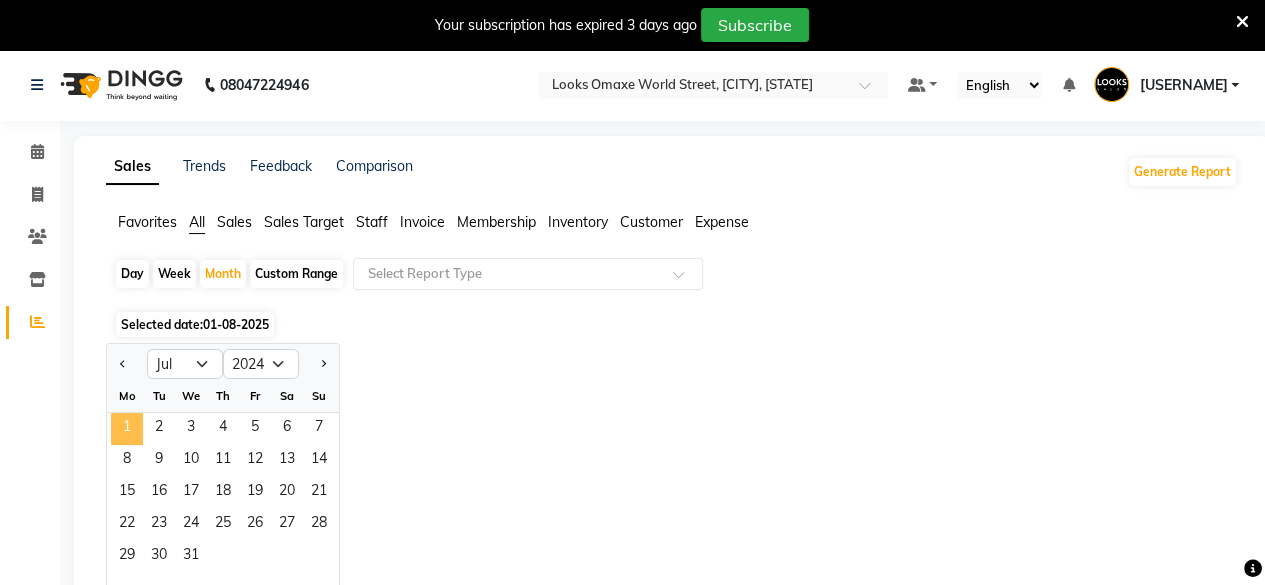 click on "1" 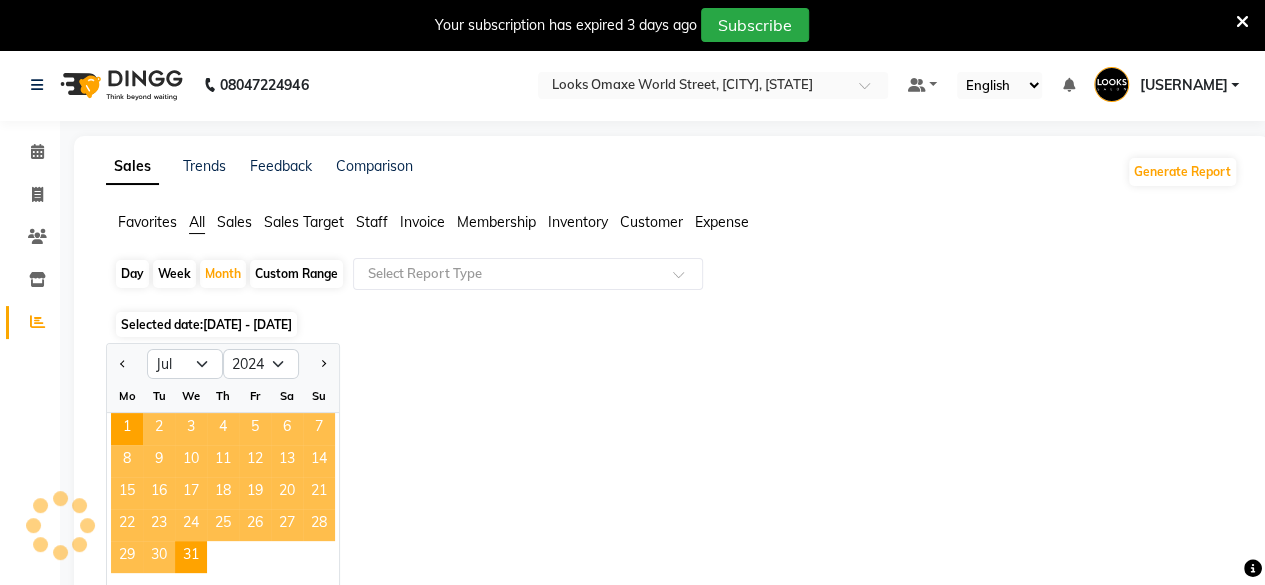 click on "Sales" 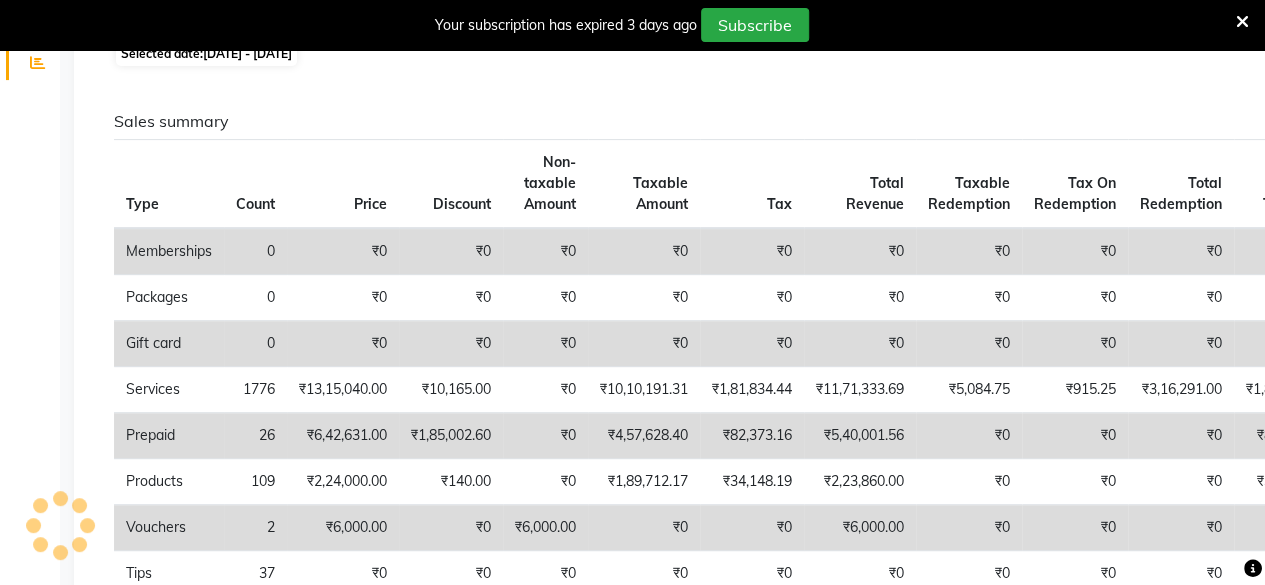 scroll, scrollTop: 0, scrollLeft: 0, axis: both 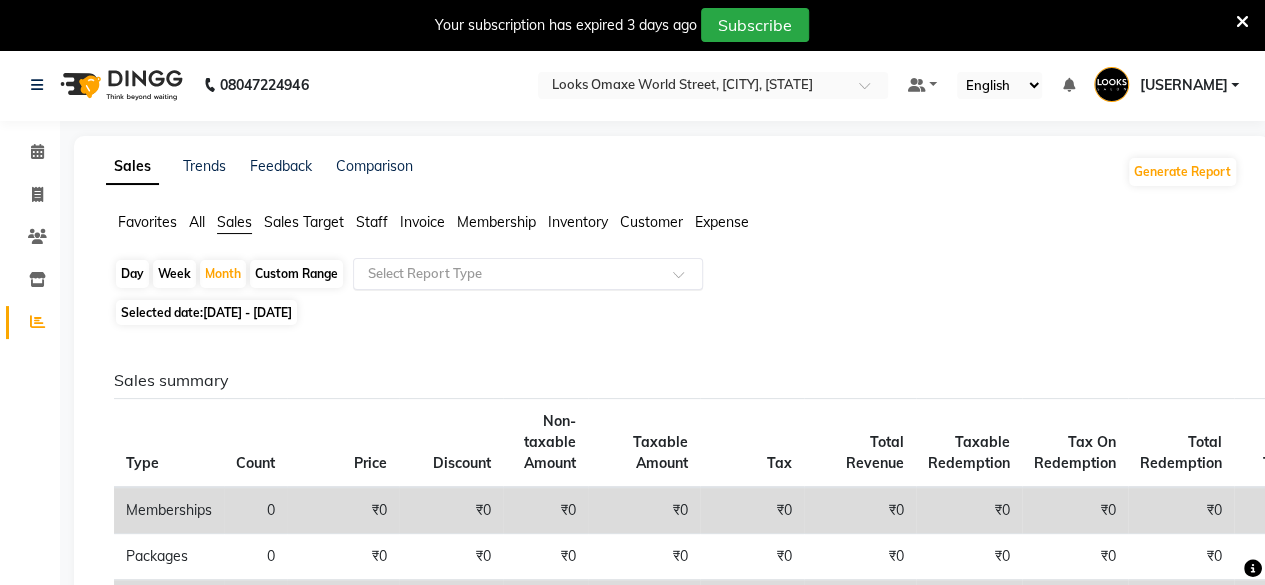 click 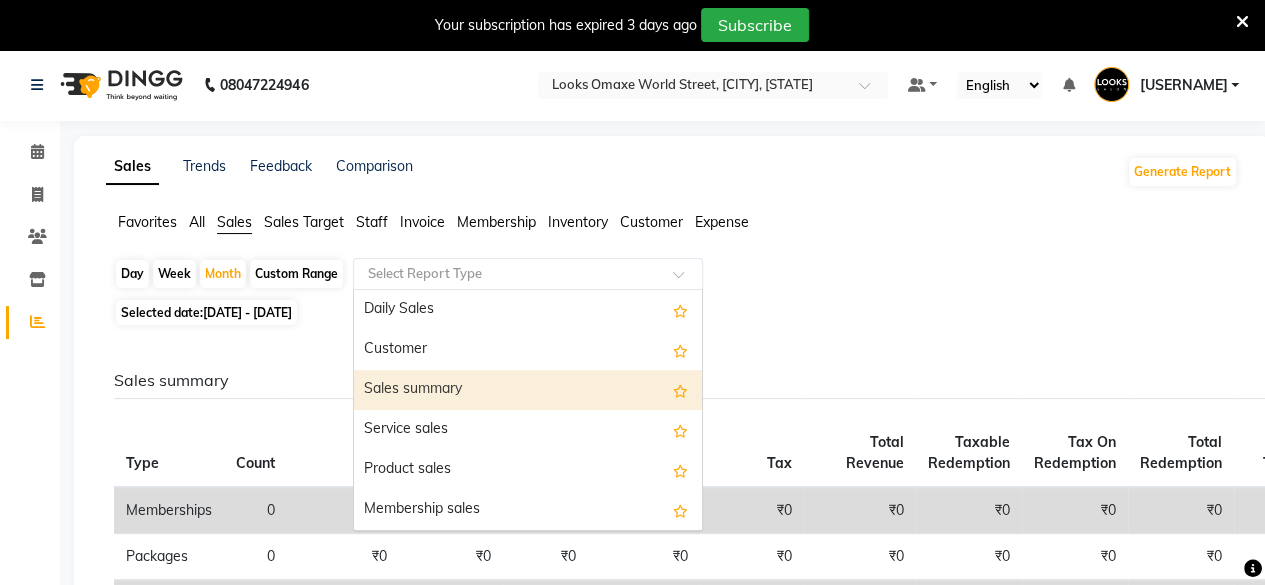 click on "Sales summary" at bounding box center (528, 390) 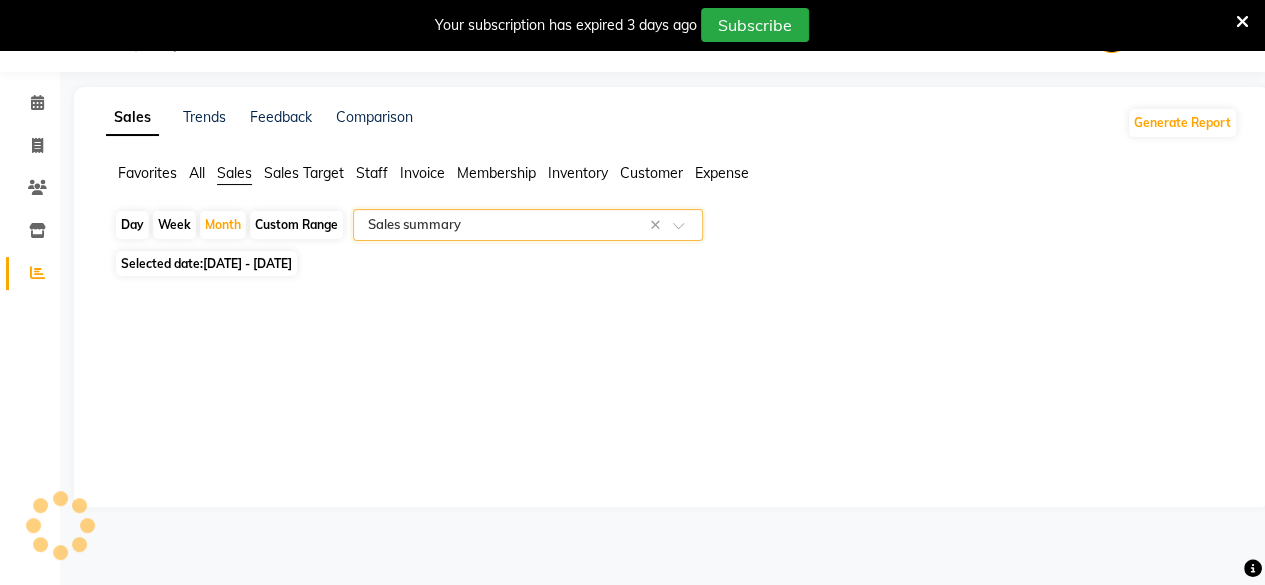 select on "full_report" 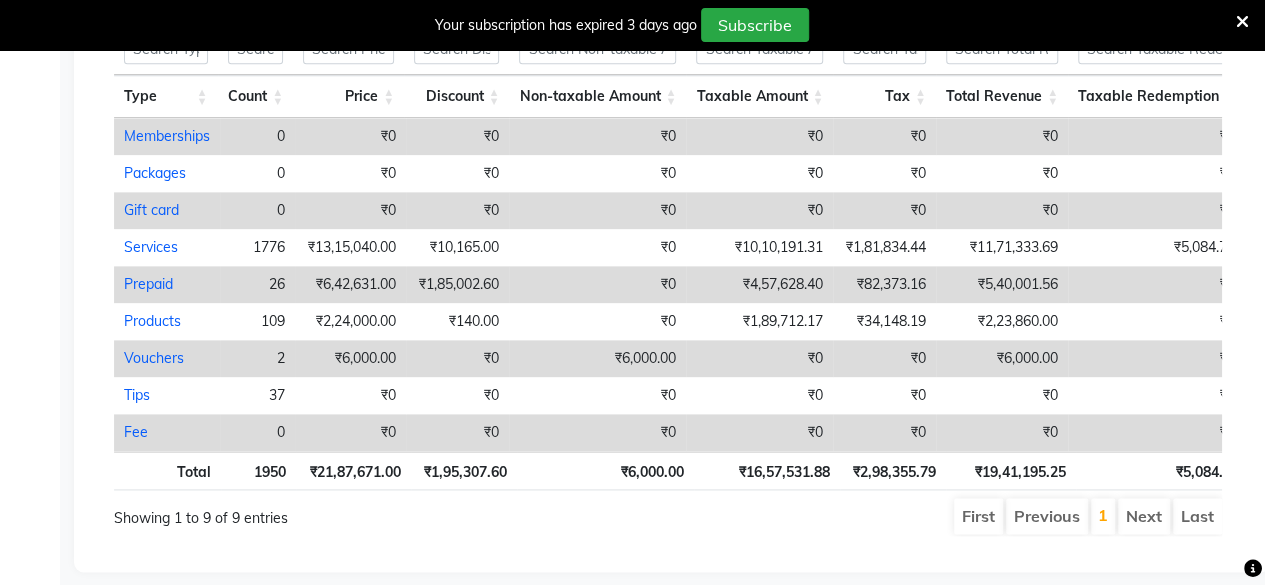 scroll, scrollTop: 1119, scrollLeft: 0, axis: vertical 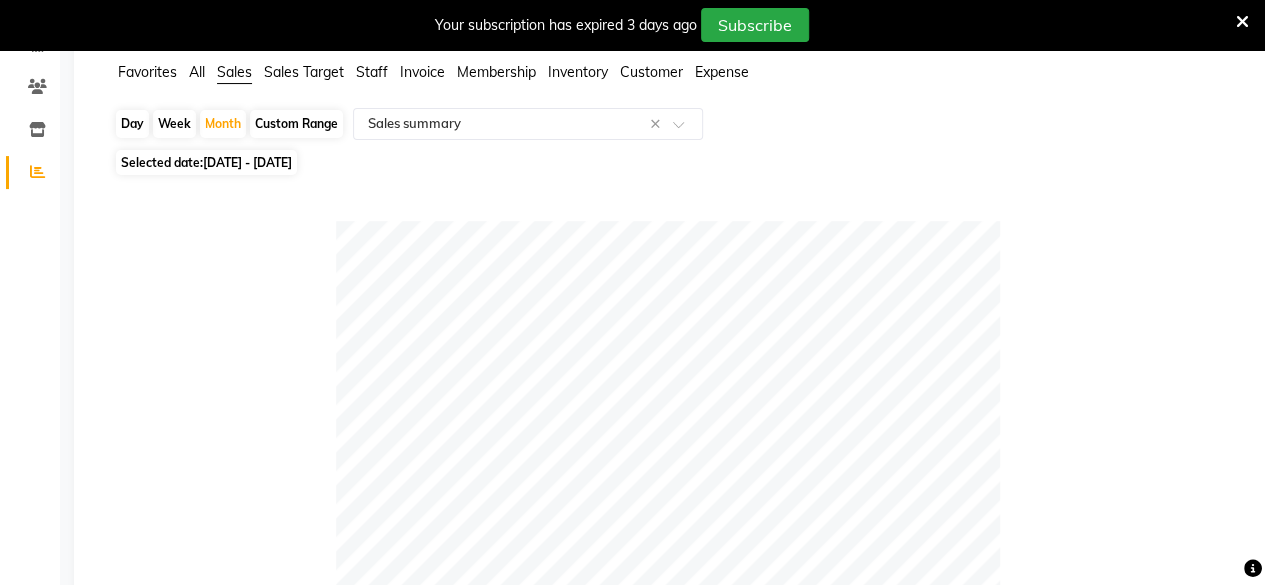 click on "Day   Week   Month   Custom Range  Select Report Type × Sales summary ×" 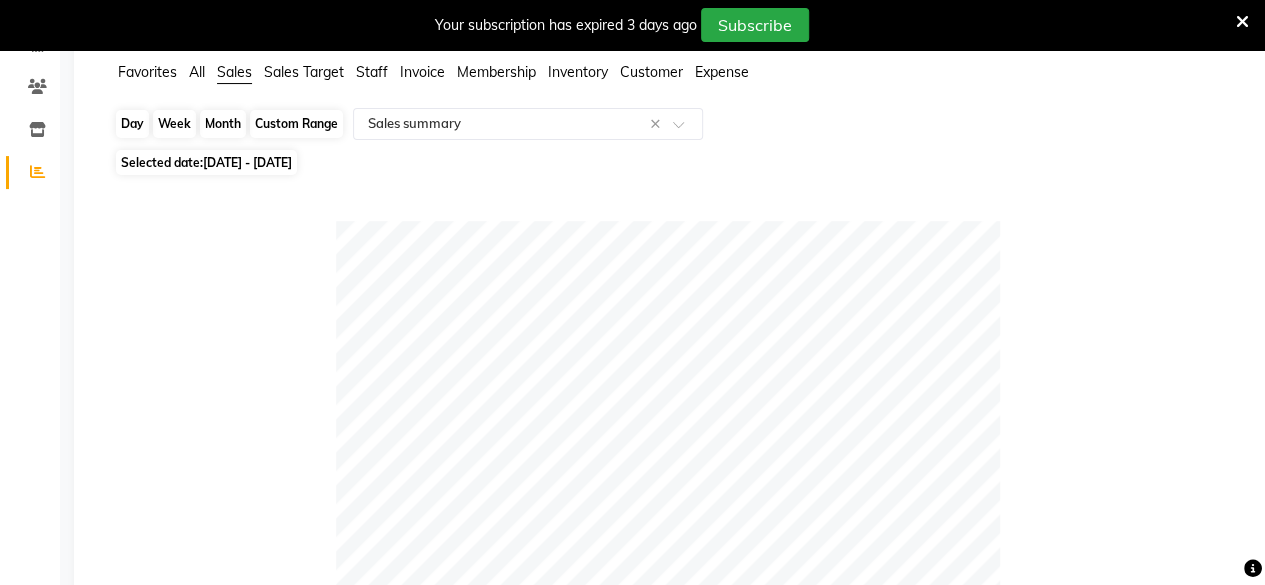 click on "Month" 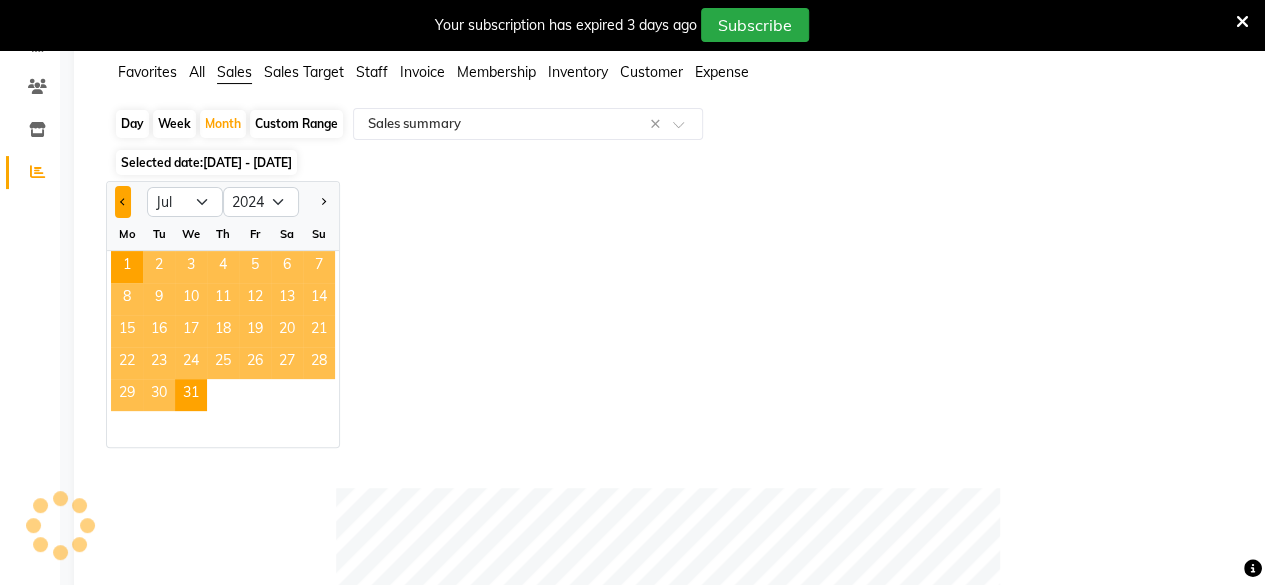 click 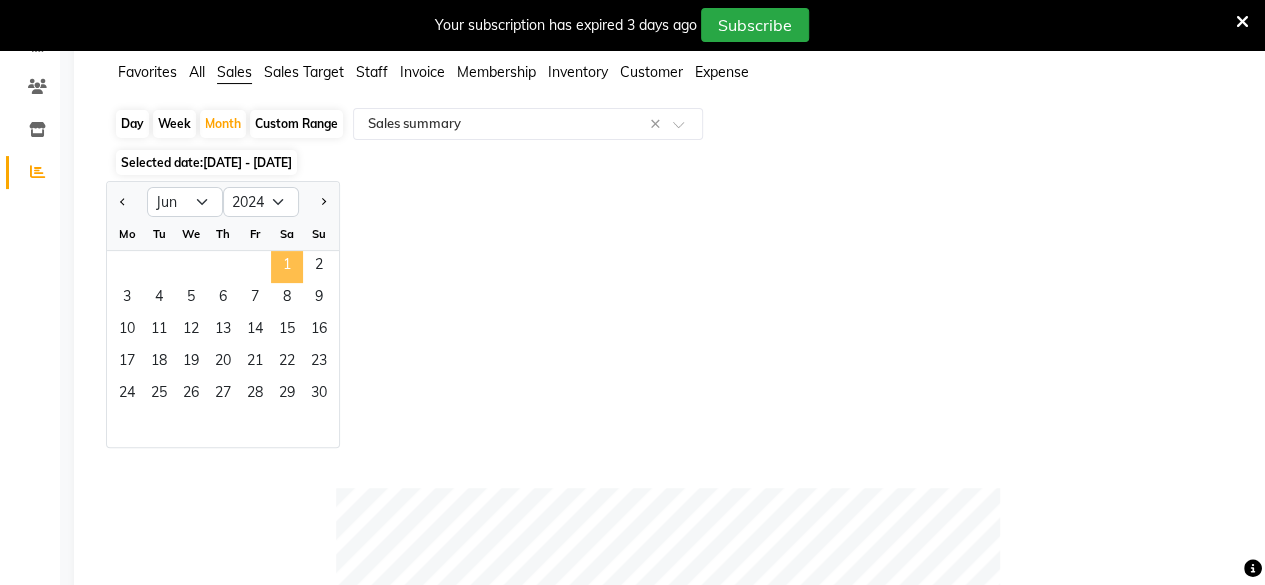 click on "1" 